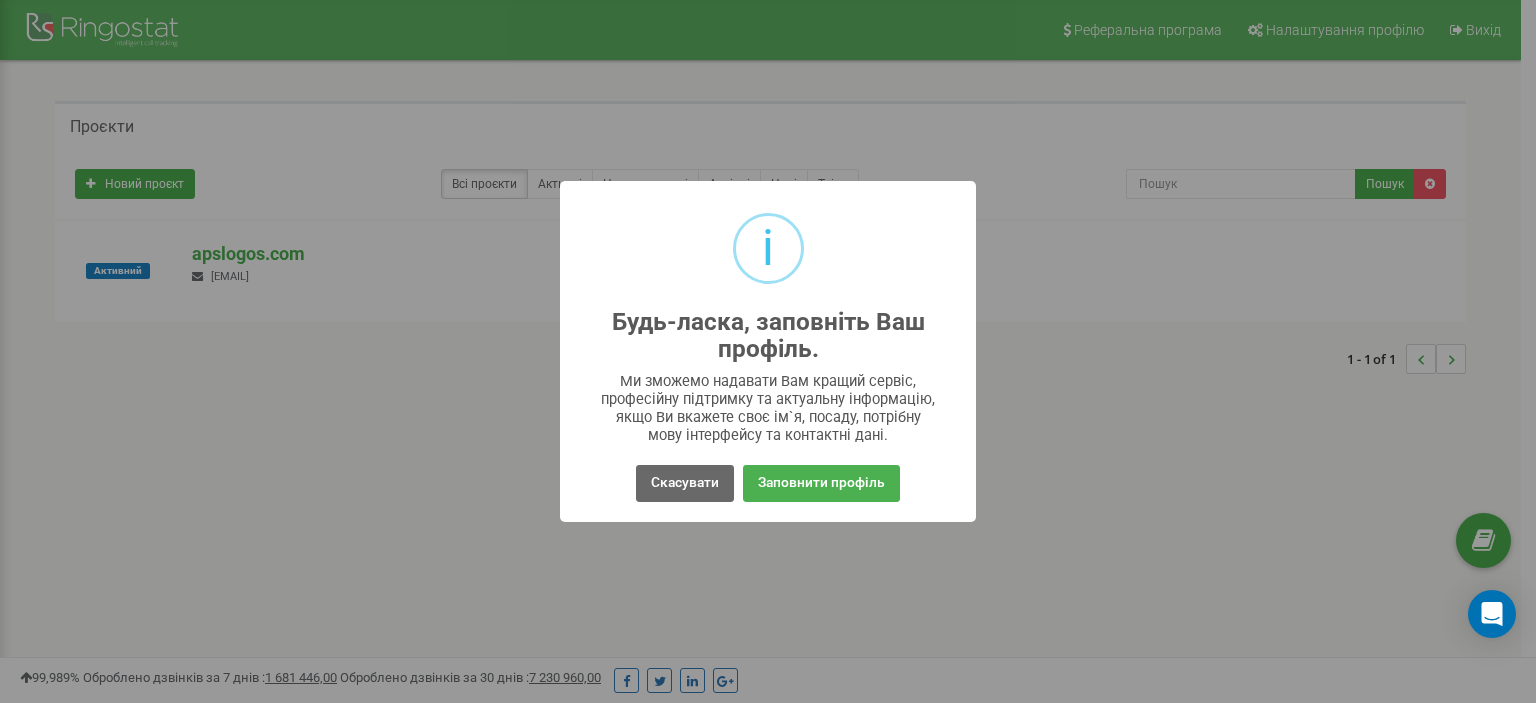 scroll, scrollTop: 0, scrollLeft: 0, axis: both 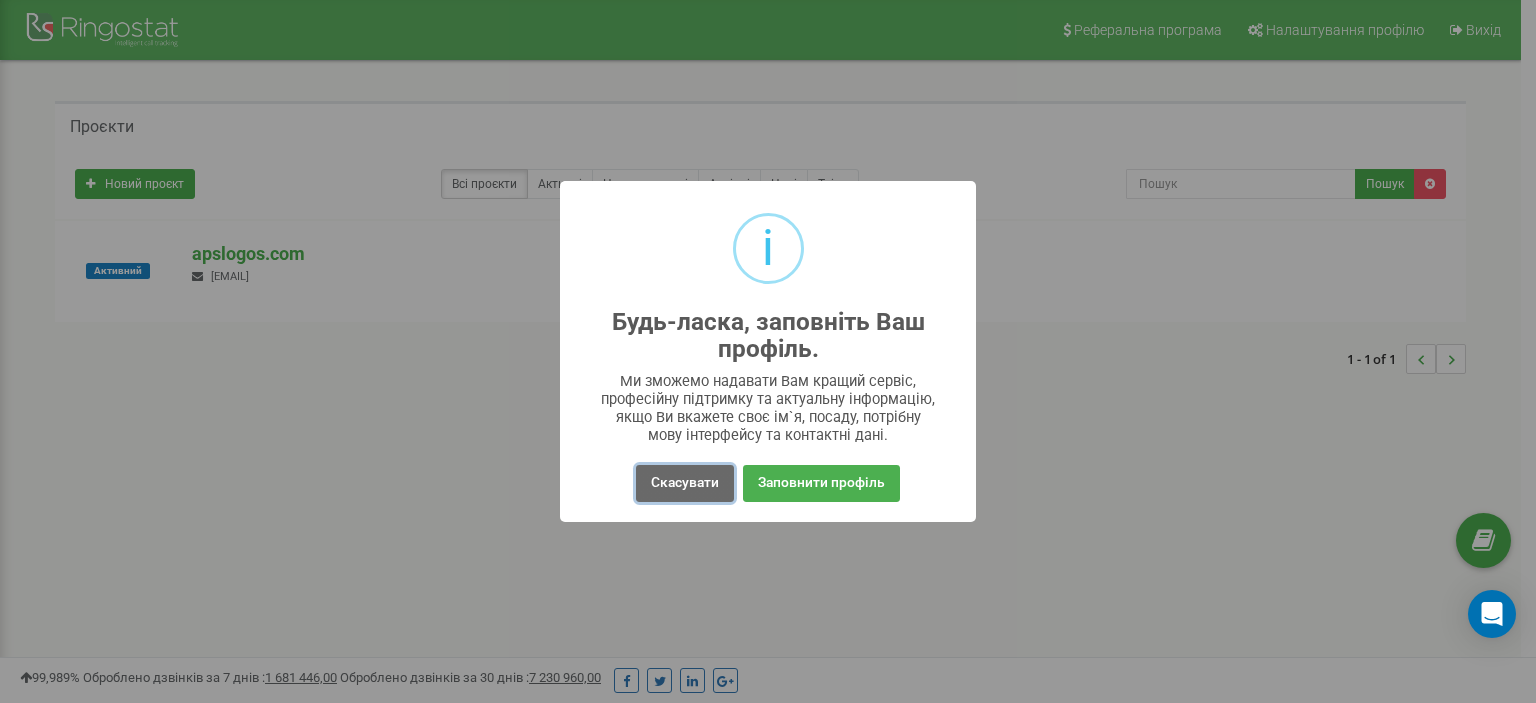 click on "Скасувати" at bounding box center [685, 483] 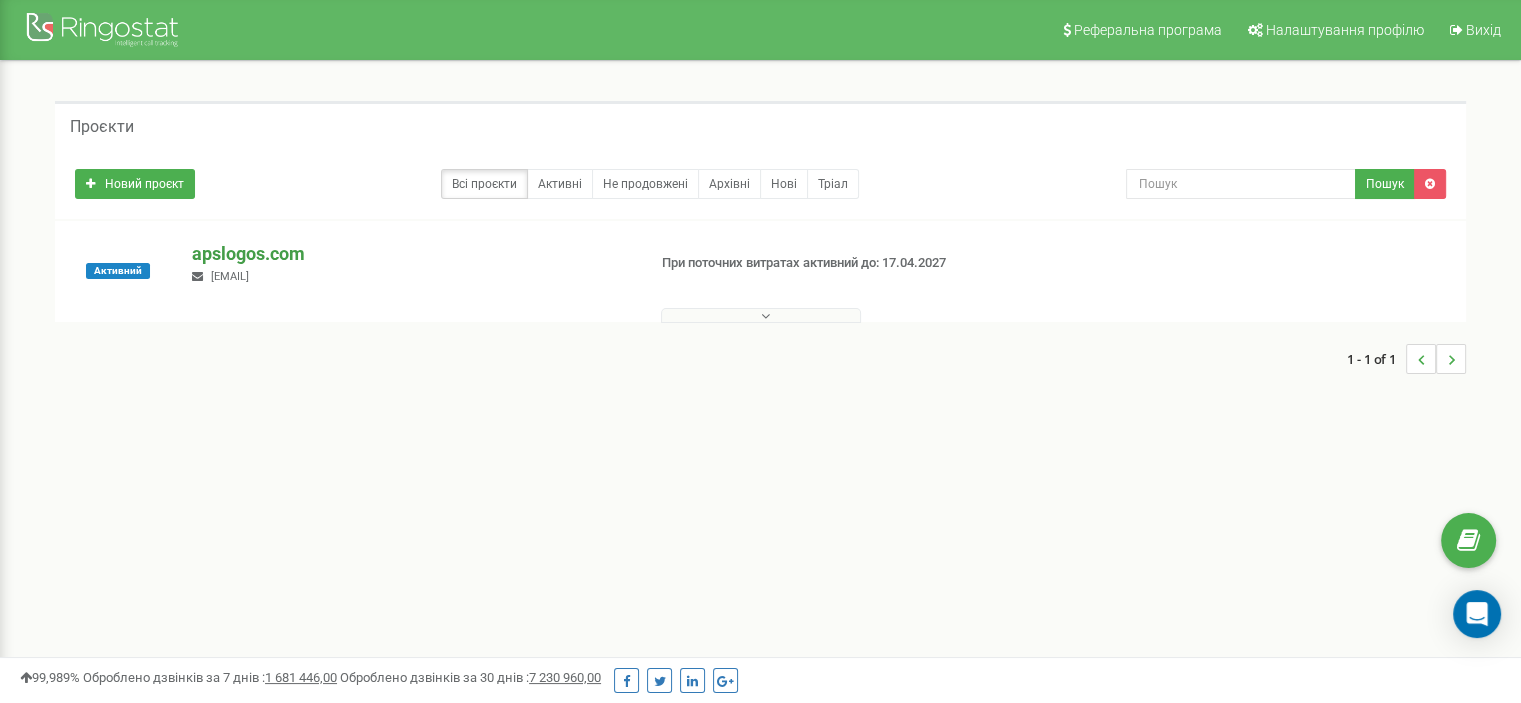 click on "apslogos.com" at bounding box center (410, 254) 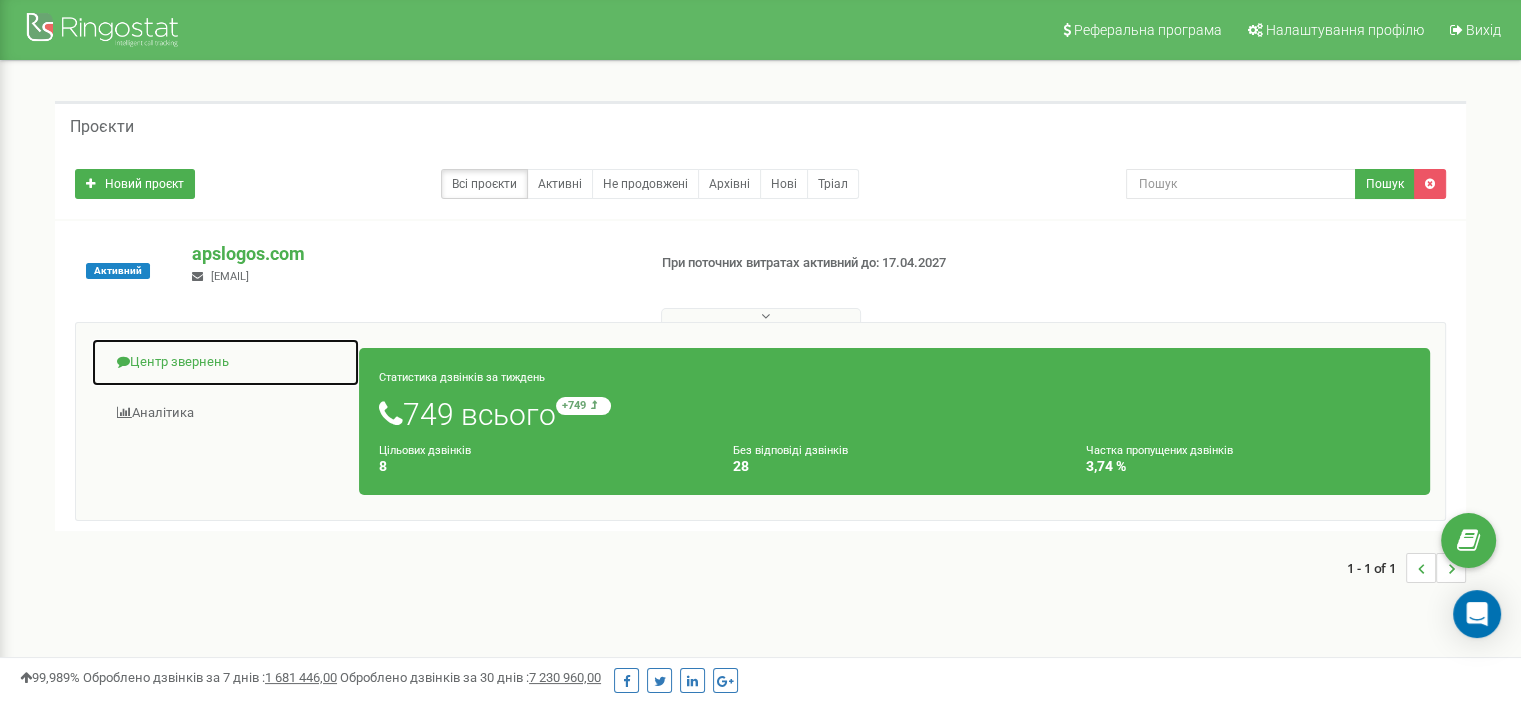 click on "Центр звернень" at bounding box center (225, 362) 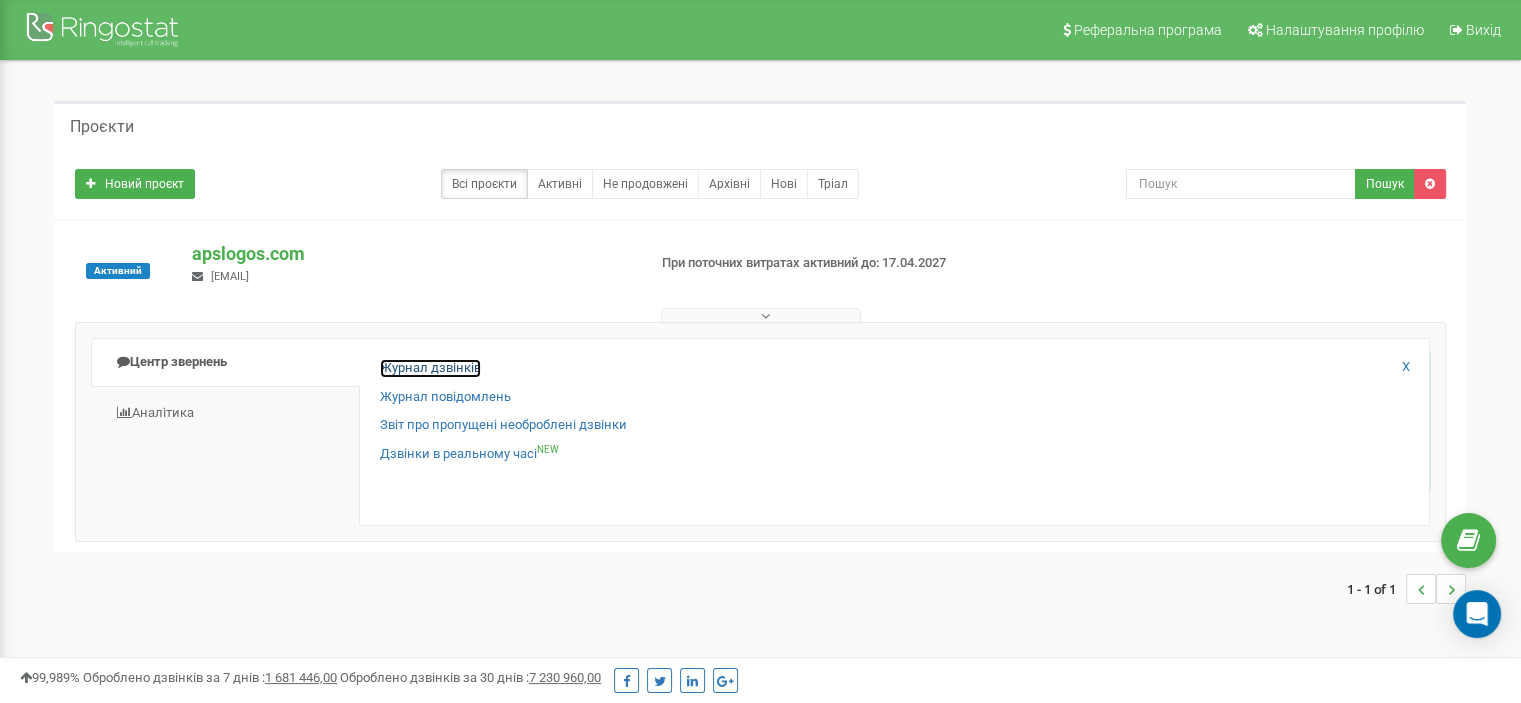 click on "Журнал дзвінків" at bounding box center (430, 368) 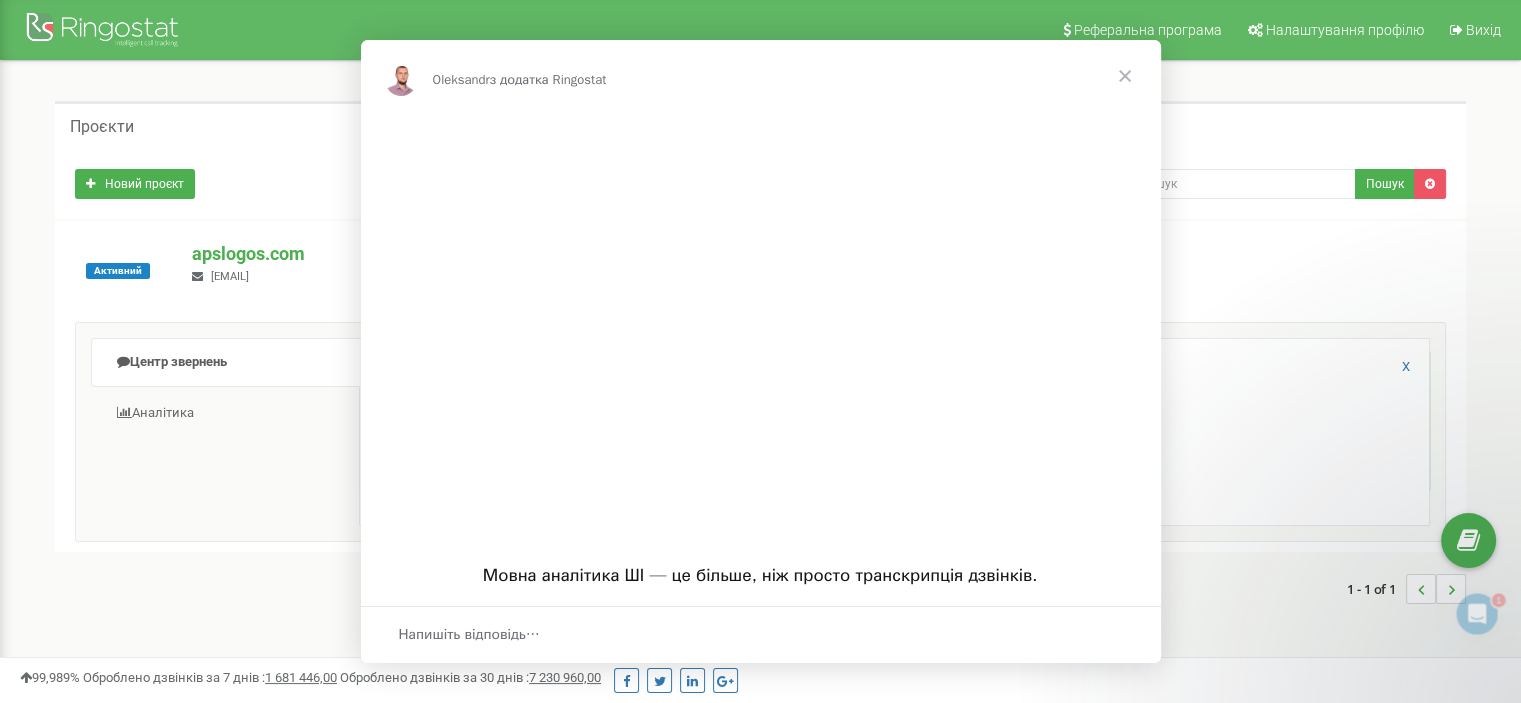 scroll, scrollTop: 0, scrollLeft: 0, axis: both 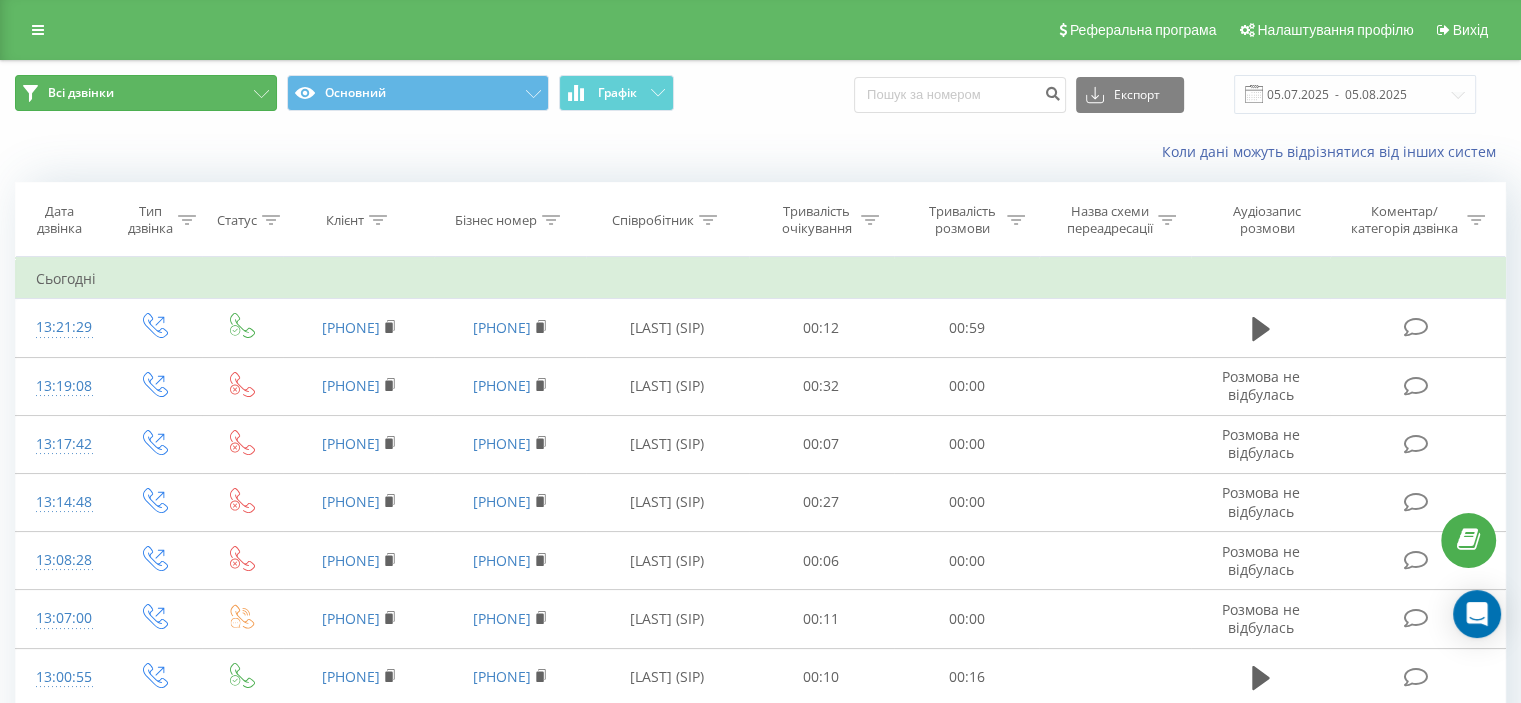 click on "Всі дзвінки" at bounding box center (146, 93) 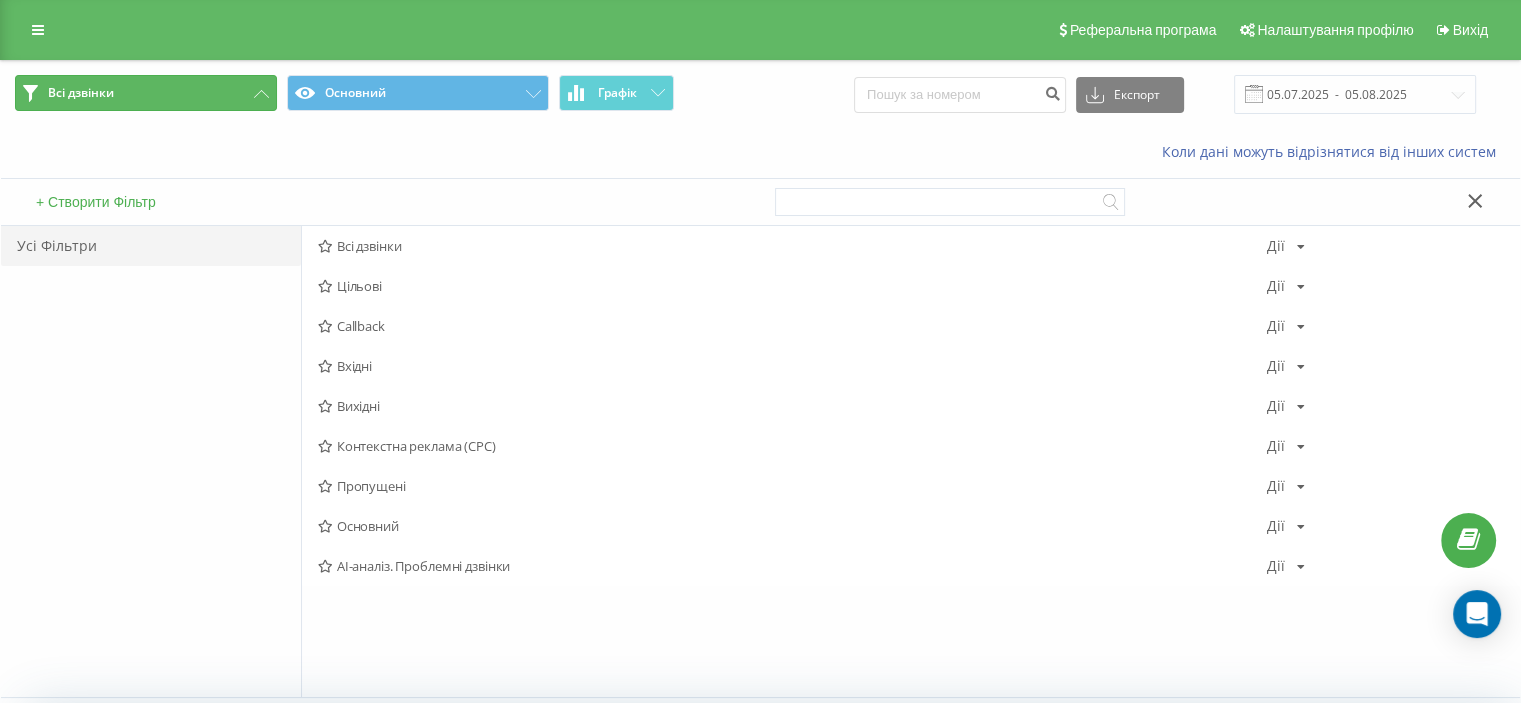 click 